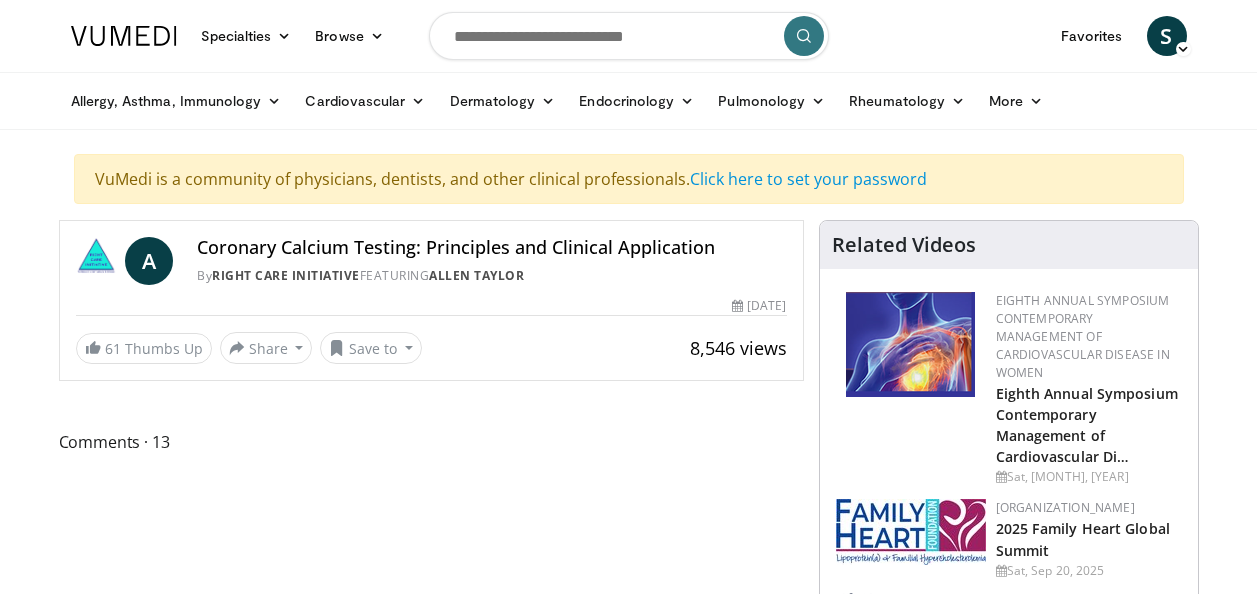 scroll, scrollTop: 0, scrollLeft: 0, axis: both 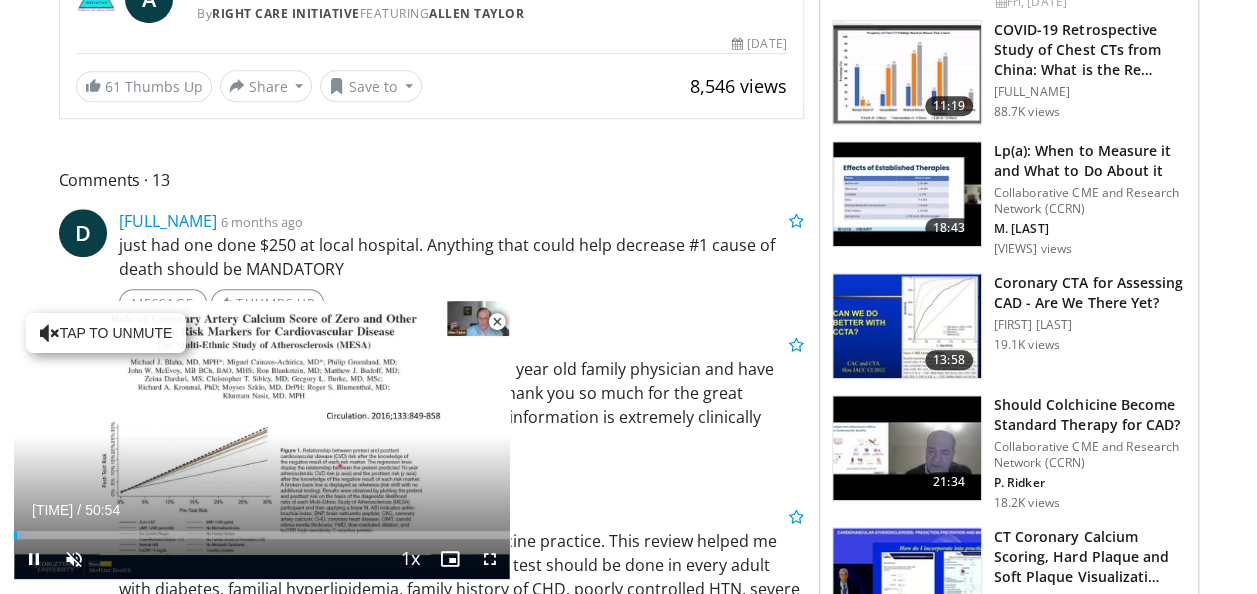 click at bounding box center [497, 322] 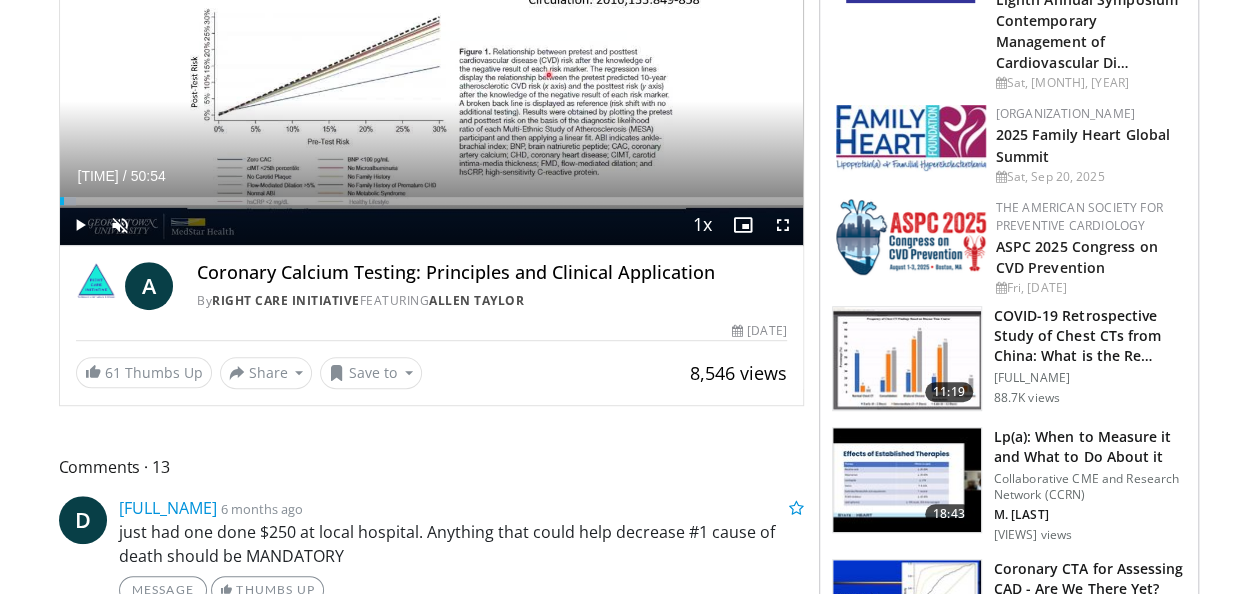 scroll, scrollTop: 462, scrollLeft: 0, axis: vertical 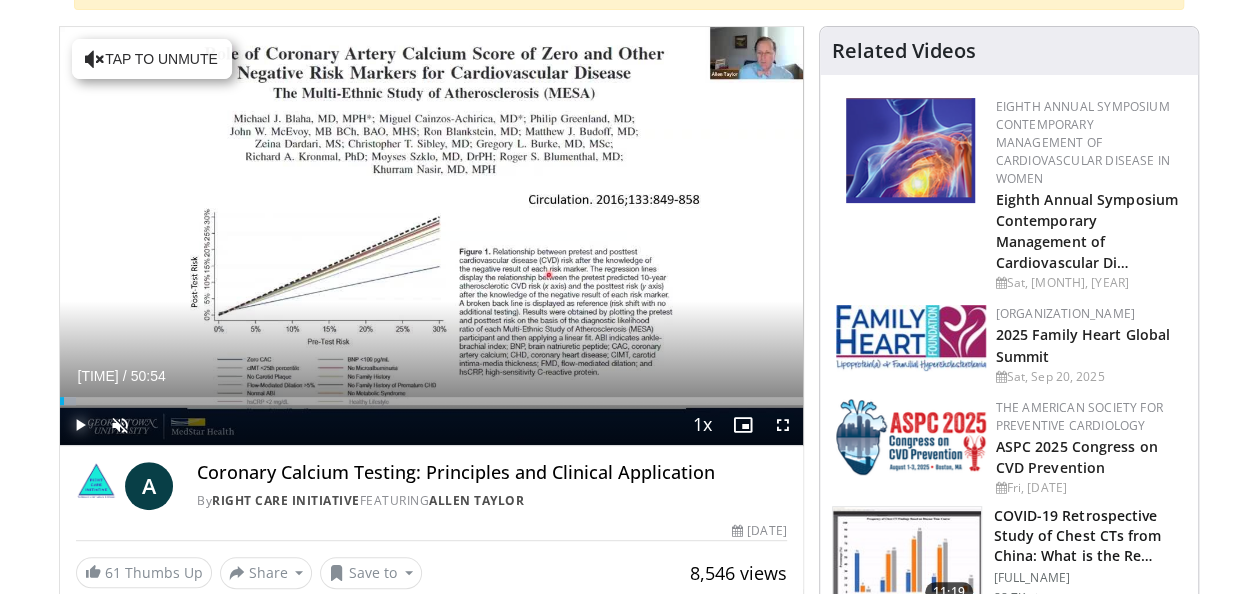 click at bounding box center [80, 425] 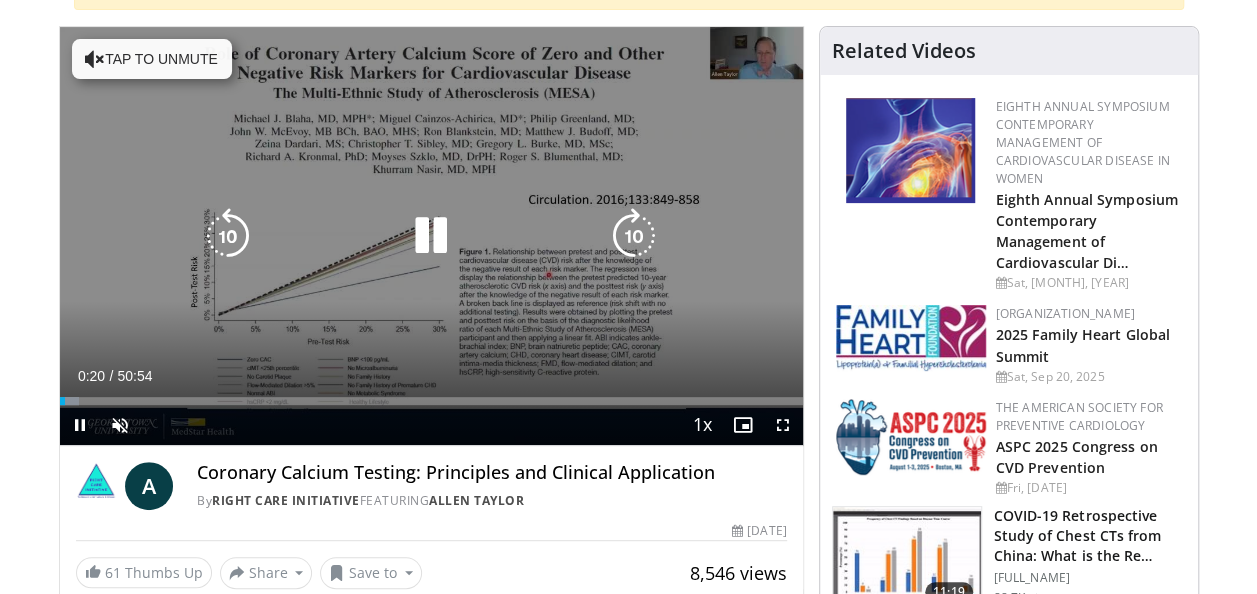 click on "Tap to unmute" at bounding box center [152, 59] 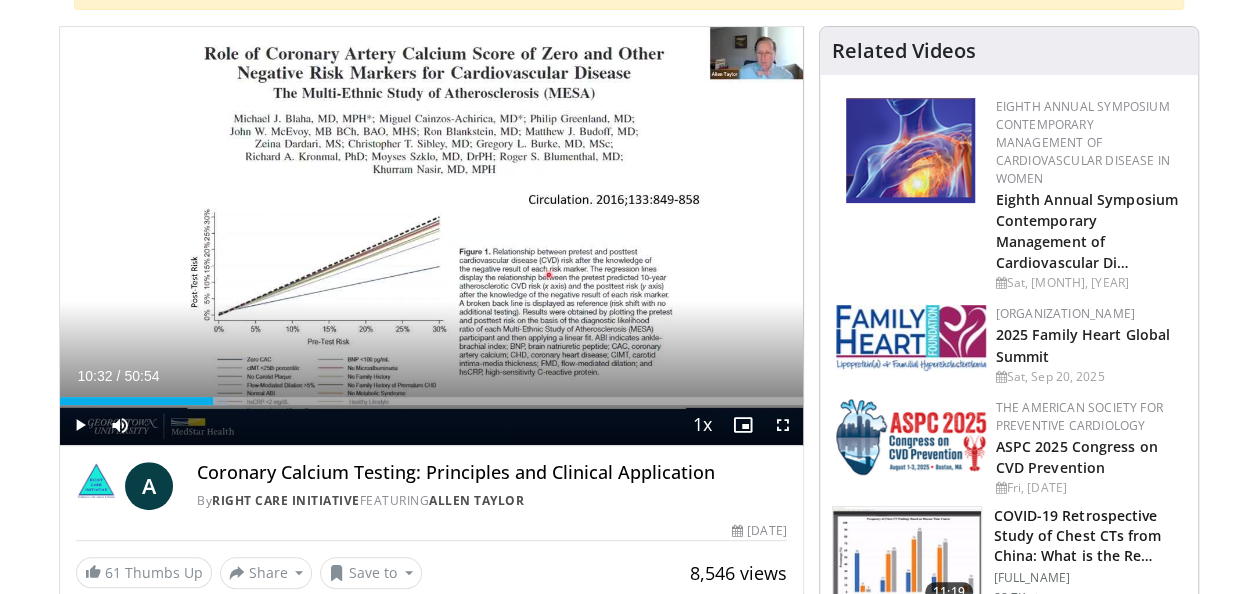 drag, startPoint x: 157, startPoint y: 395, endPoint x: 212, endPoint y: 405, distance: 55.9017 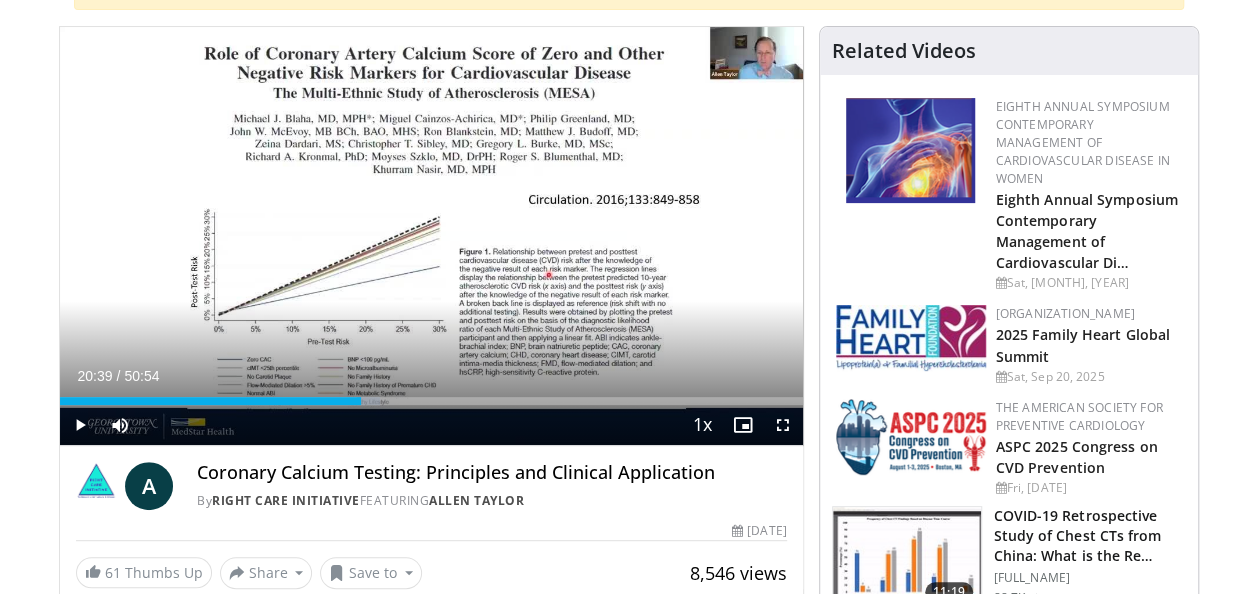 click at bounding box center [363, 401] 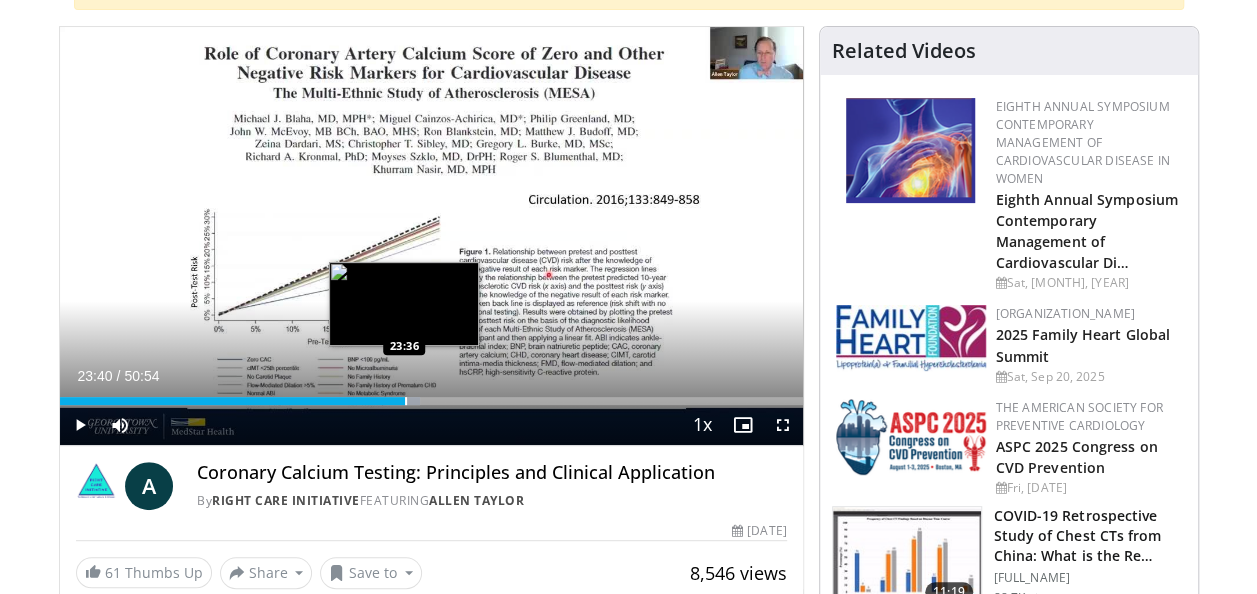 drag, startPoint x: 366, startPoint y: 397, endPoint x: 405, endPoint y: 398, distance: 39.012817 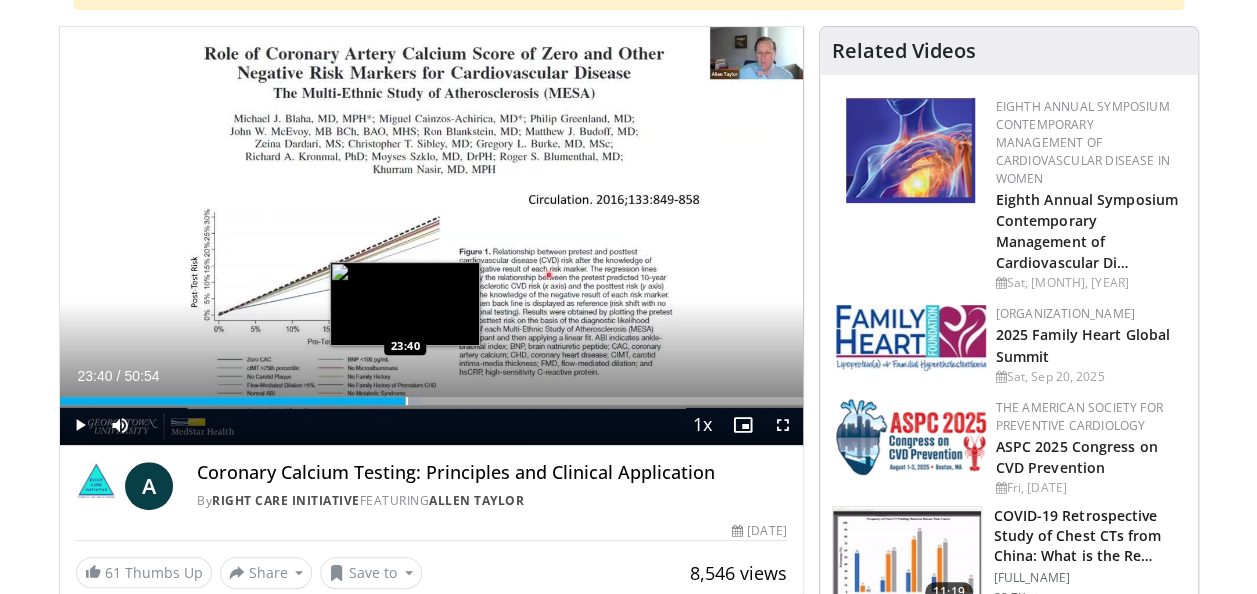 click at bounding box center (407, 401) 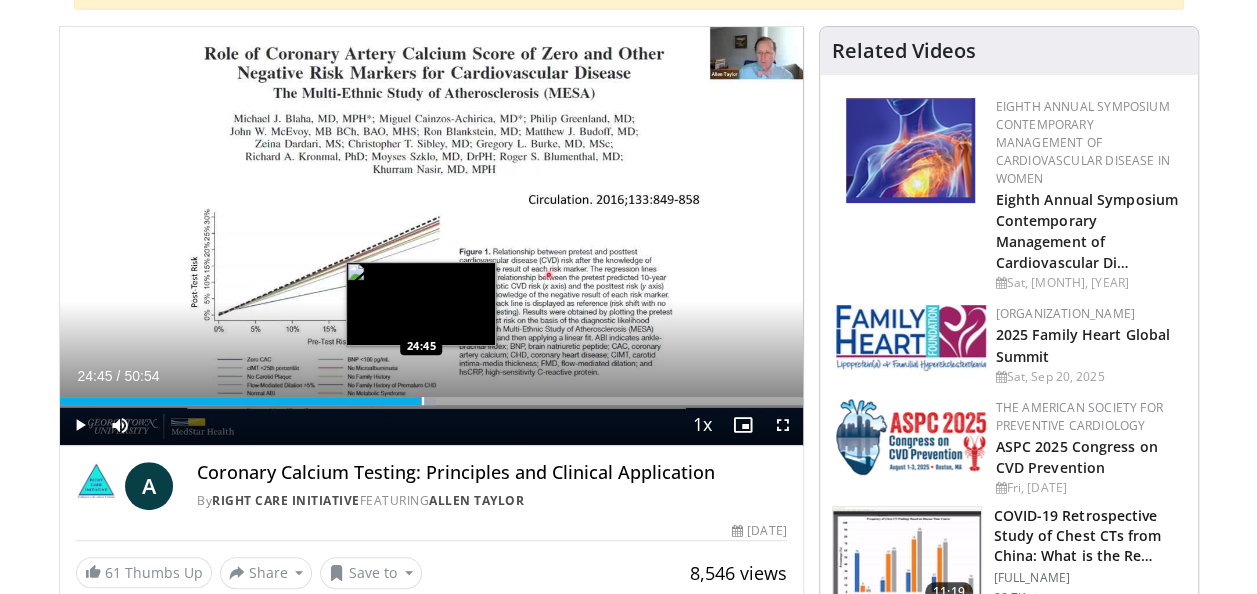 drag, startPoint x: 405, startPoint y: 398, endPoint x: 420, endPoint y: 398, distance: 15 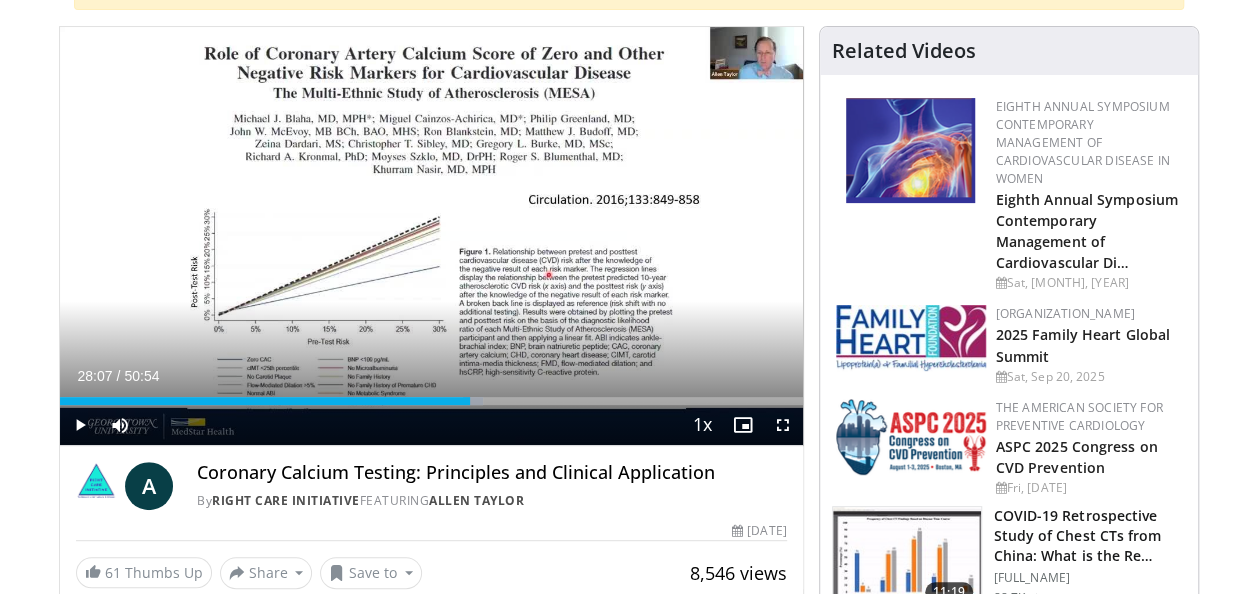 drag, startPoint x: 456, startPoint y: 398, endPoint x: 470, endPoint y: 398, distance: 14 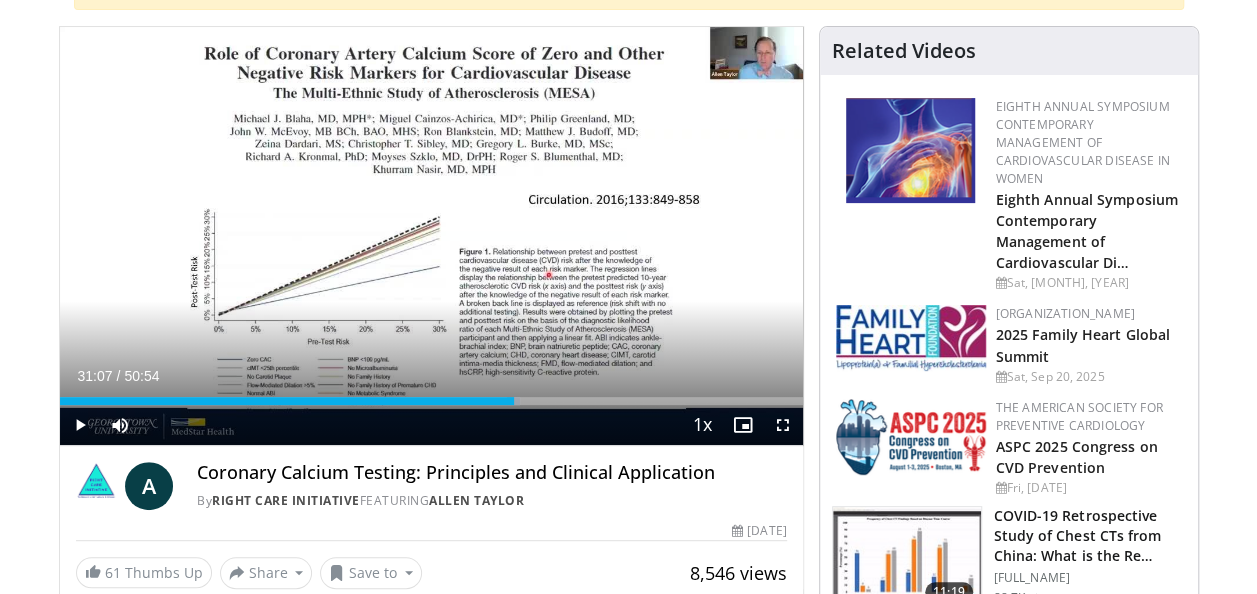 drag, startPoint x: 500, startPoint y: 398, endPoint x: 514, endPoint y: 403, distance: 14.866069 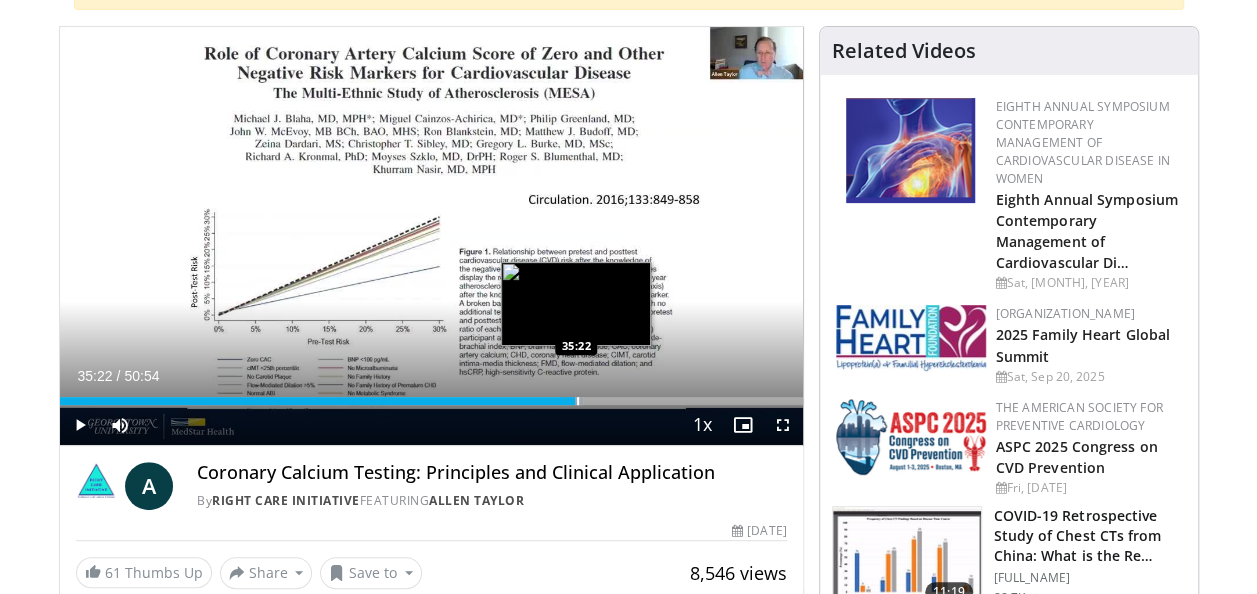click at bounding box center (578, 401) 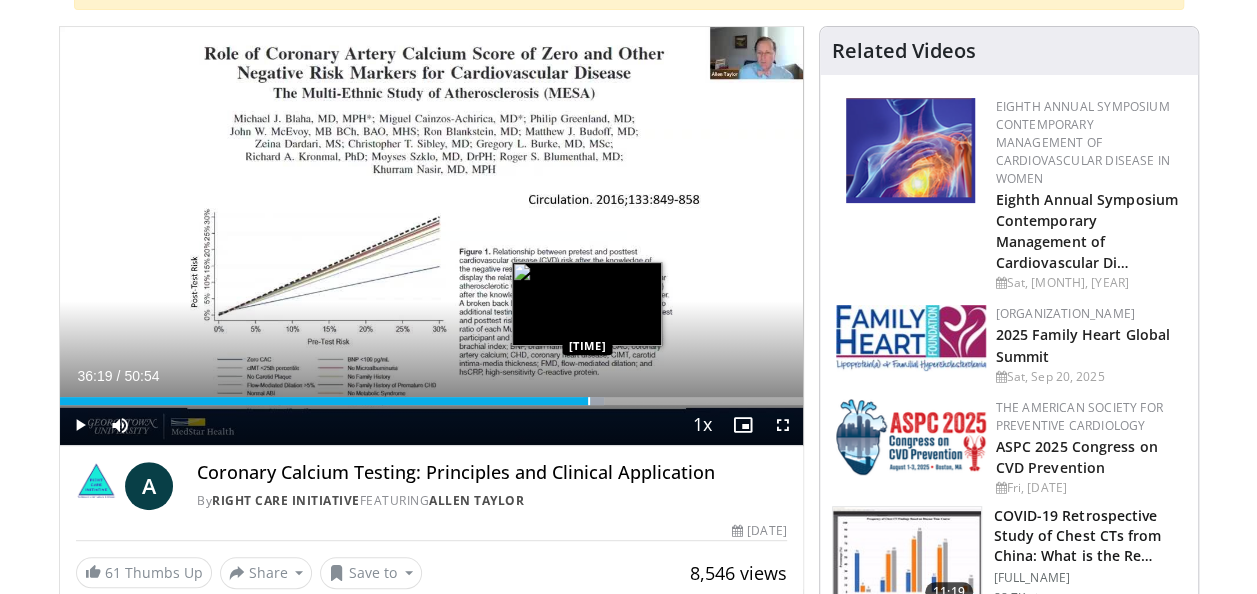 drag, startPoint x: 577, startPoint y: 400, endPoint x: 590, endPoint y: 400, distance: 13 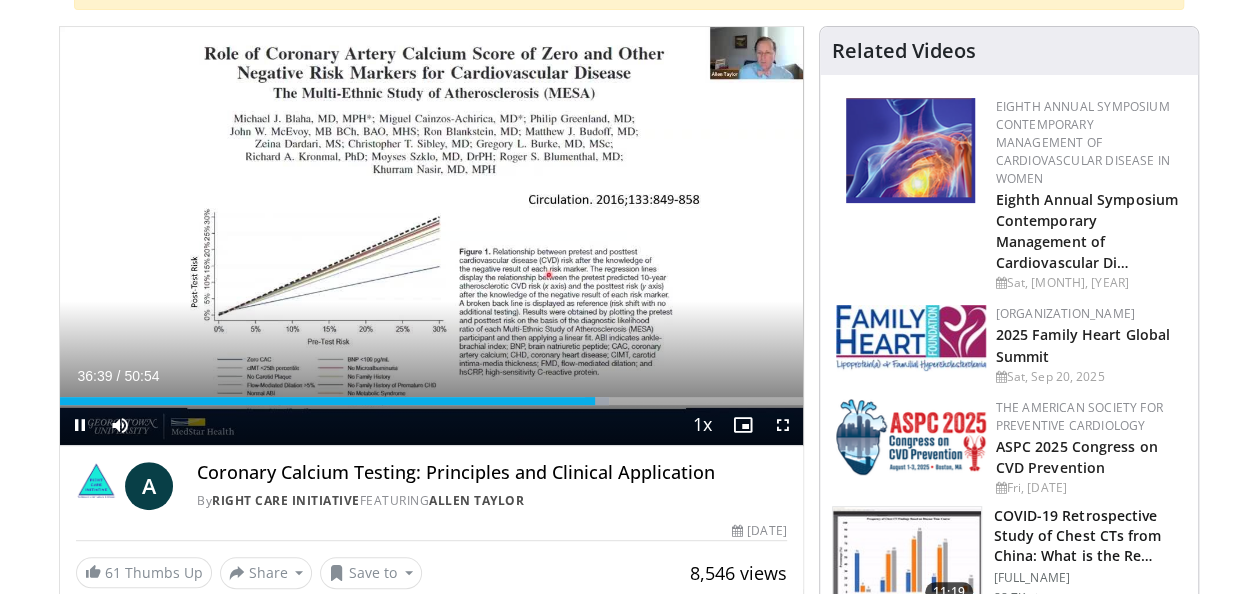 click on "Current Time 36:39 / Duration 50:54 Pause Skip Backward Skip Forward Mute Loaded : 74.00% 36:40 36:23 Stream Type LIVE Seek to live, currently behind live LIVE 1x Playback Rate 0.5x 0.75x 1x , selected 1.25x 1.5x 1.75x 2x Chapters Chapters Descriptions descriptions off , selected Captions captions settings , opens captions settings dialog captions off , selected Audio Track en (Main) , selected Fullscreen Enable picture-in-picture mode" at bounding box center (431, 425) 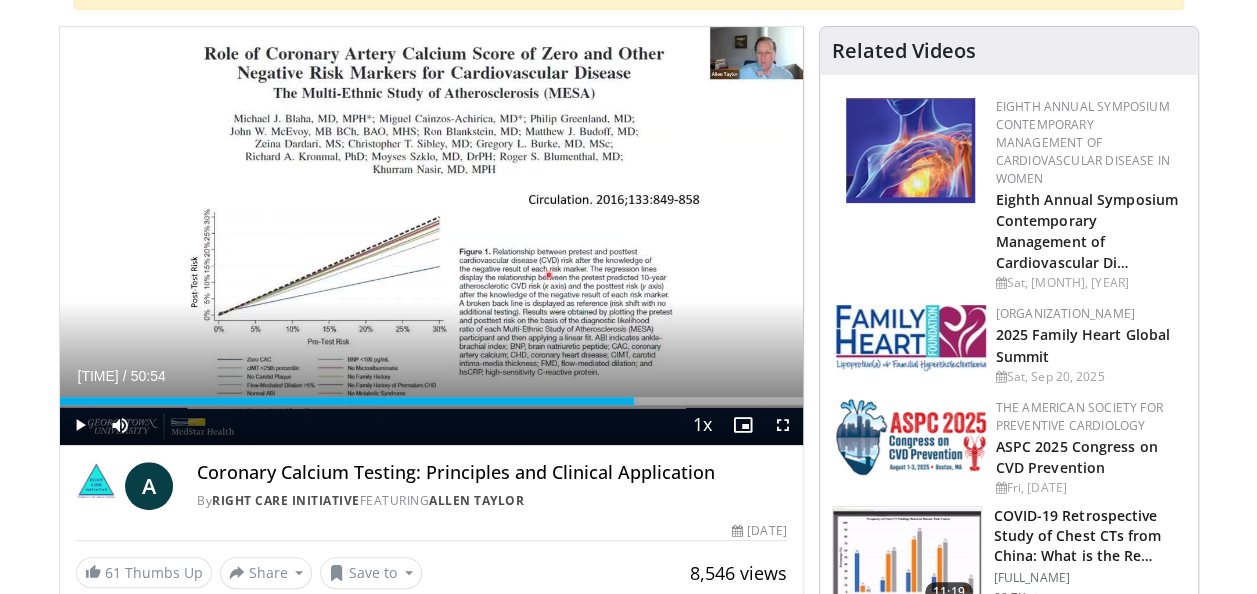 drag, startPoint x: 593, startPoint y: 400, endPoint x: 634, endPoint y: 404, distance: 41.19466 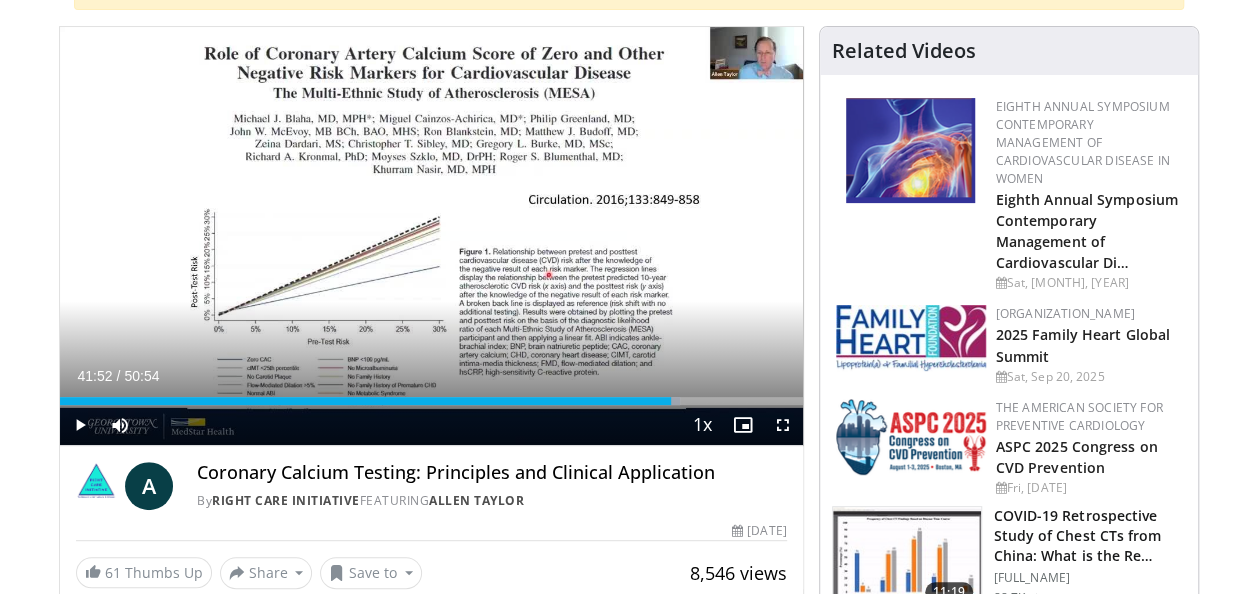 drag, startPoint x: 631, startPoint y: 400, endPoint x: 670, endPoint y: 408, distance: 39.812057 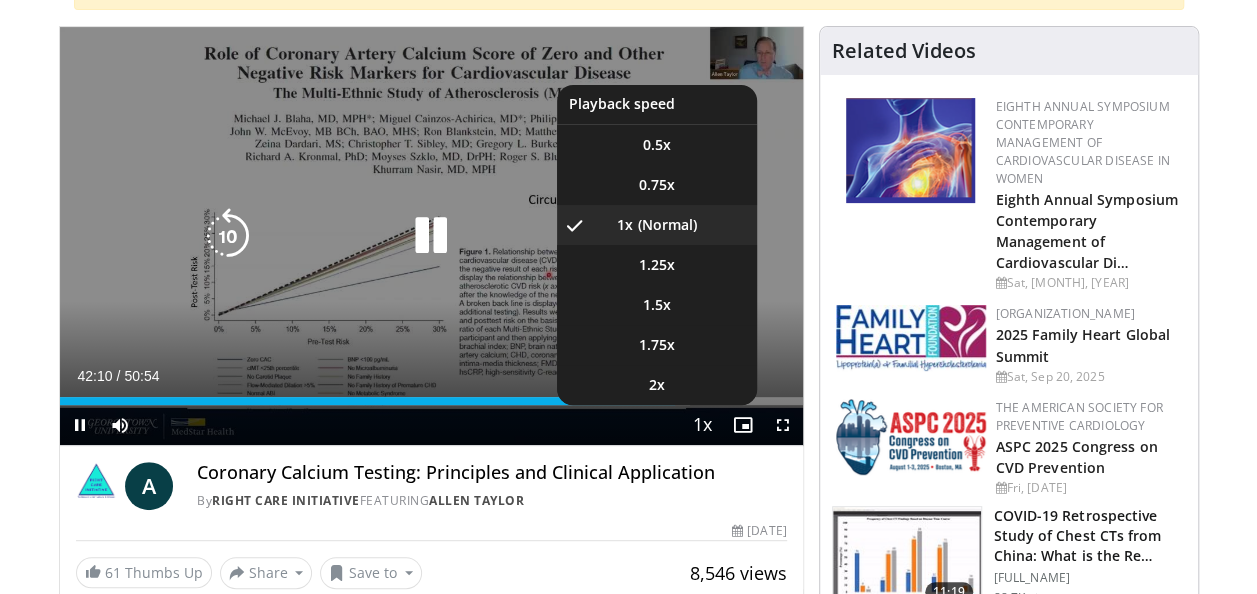 drag, startPoint x: 684, startPoint y: 406, endPoint x: 704, endPoint y: 406, distance: 20 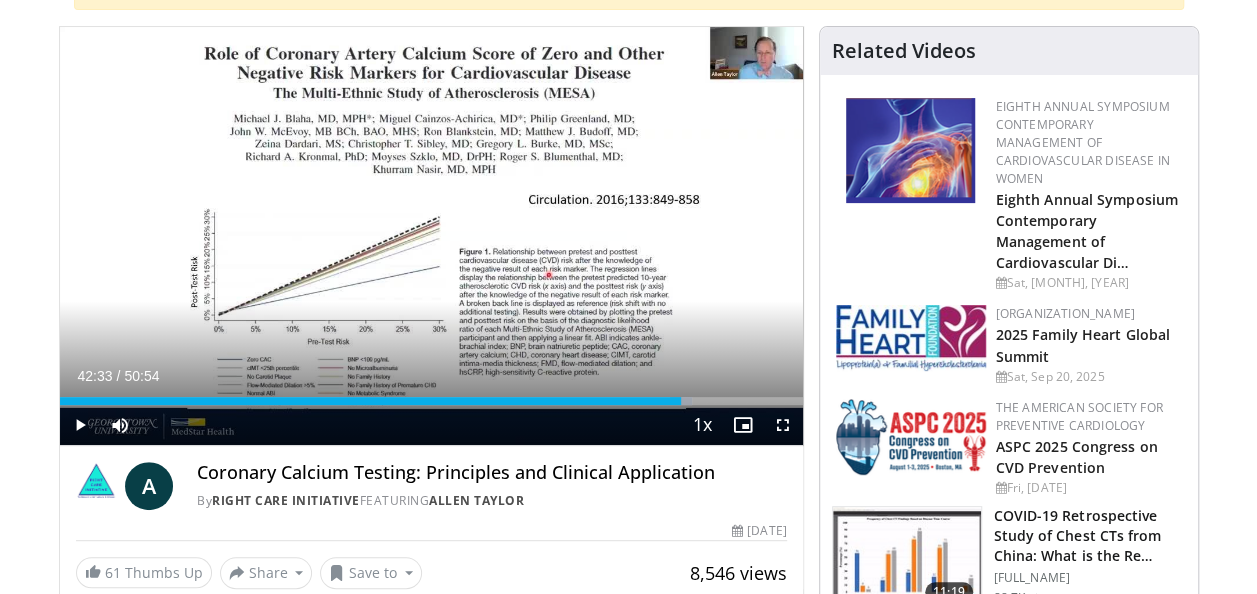 drag, startPoint x: 670, startPoint y: 396, endPoint x: 681, endPoint y: 398, distance: 11.18034 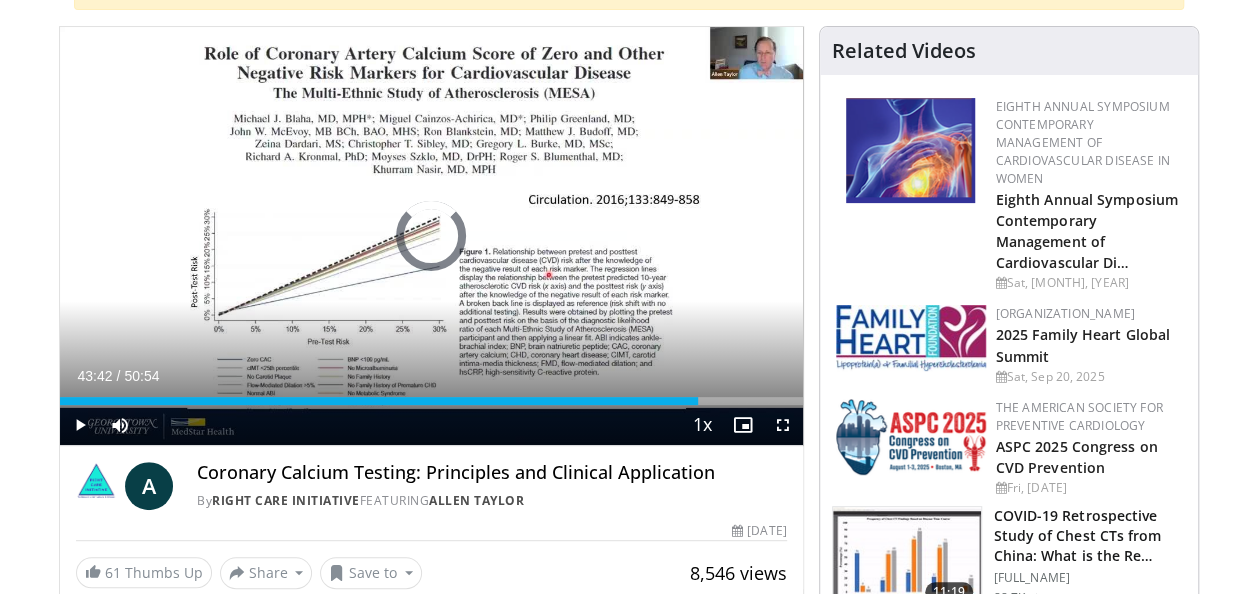 drag, startPoint x: 687, startPoint y: 402, endPoint x: 708, endPoint y: 402, distance: 21 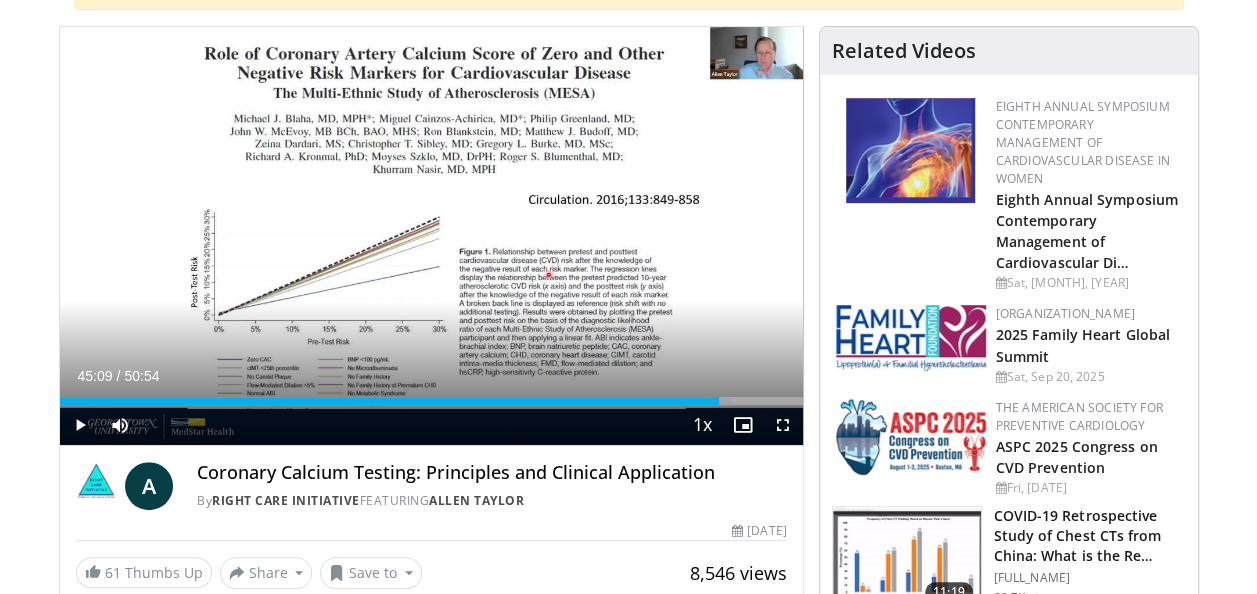 drag, startPoint x: 702, startPoint y: 400, endPoint x: 718, endPoint y: 401, distance: 16.03122 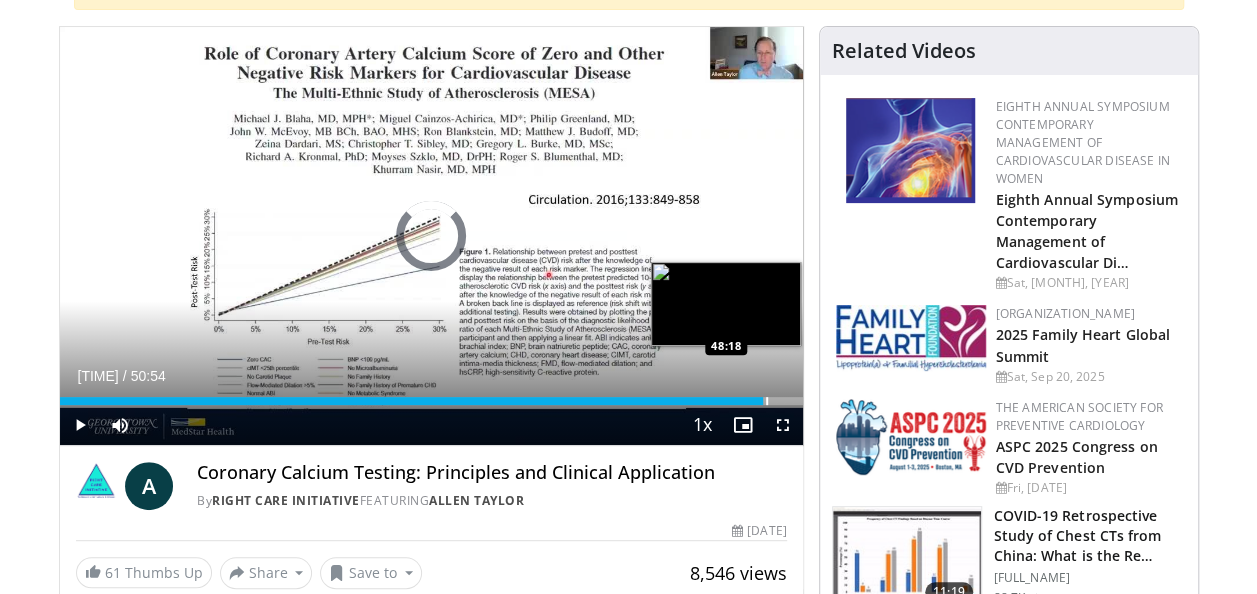drag, startPoint x: 716, startPoint y: 398, endPoint x: 766, endPoint y: 396, distance: 50.039986 